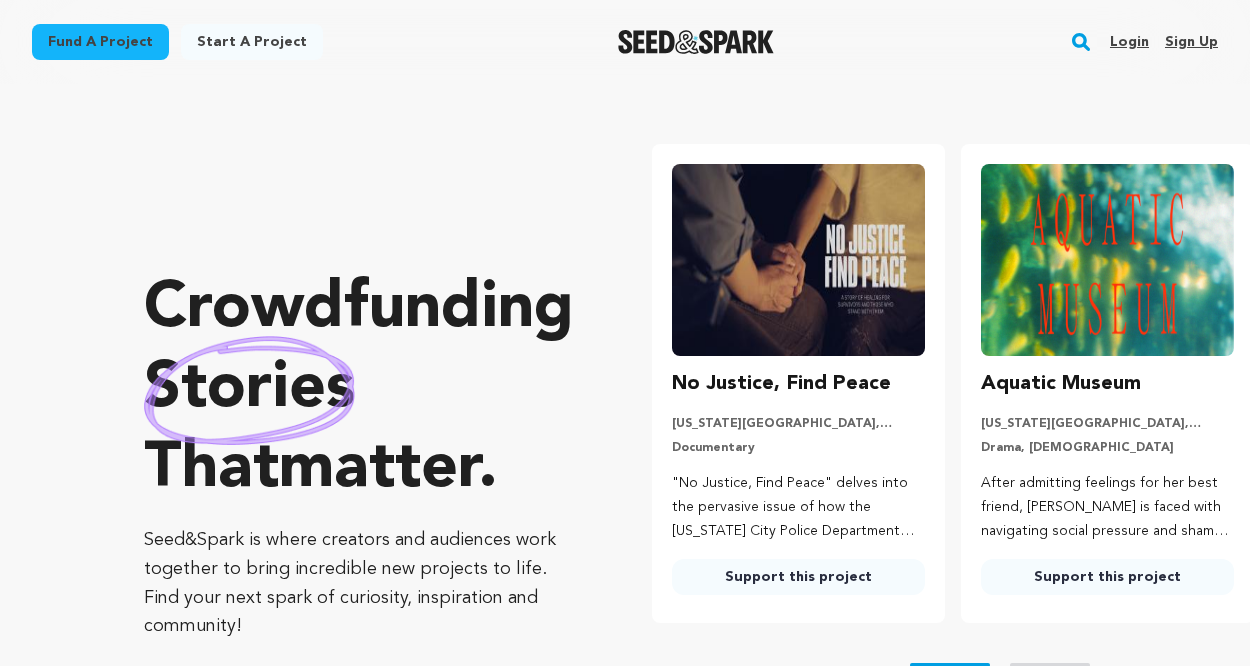 scroll, scrollTop: 0, scrollLeft: 0, axis: both 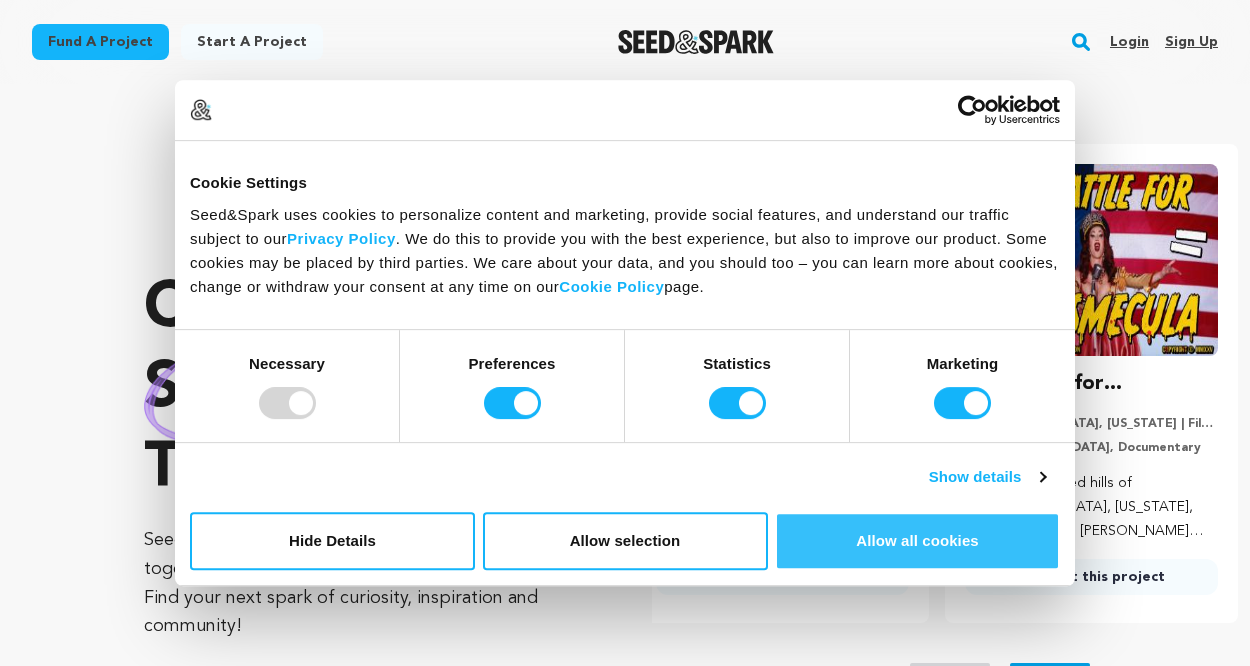 click on "Allow all cookies" at bounding box center [917, 541] 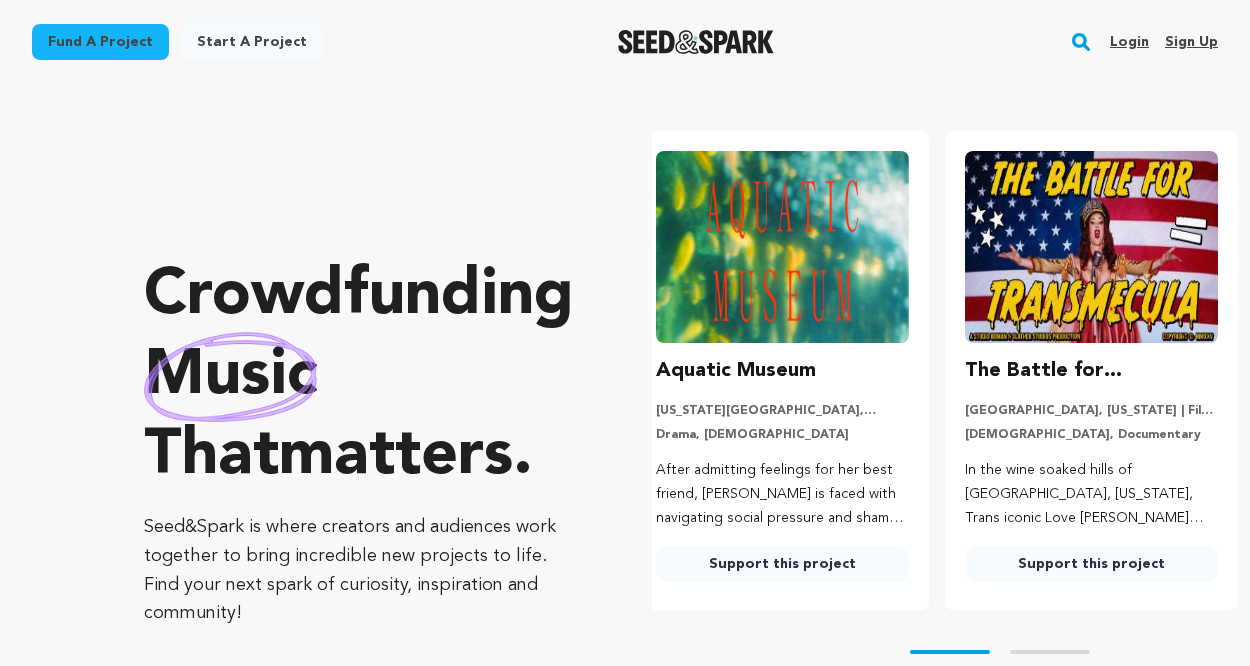 scroll, scrollTop: 0, scrollLeft: 0, axis: both 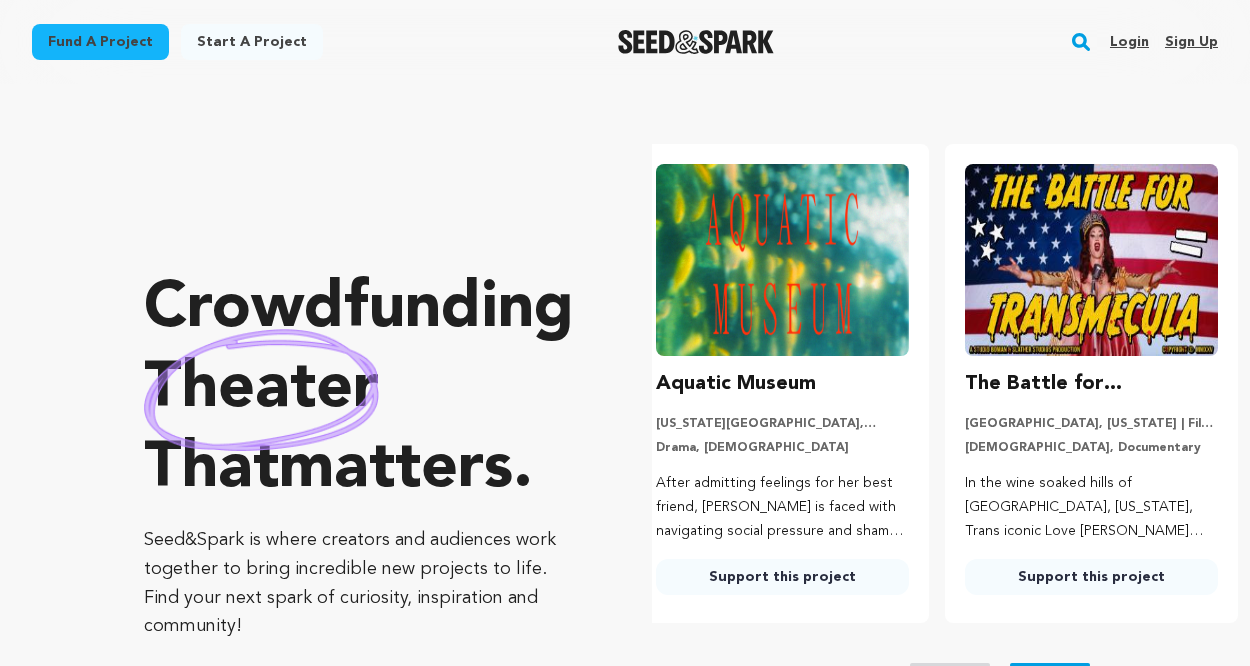 click on "Fund a project" at bounding box center (100, 42) 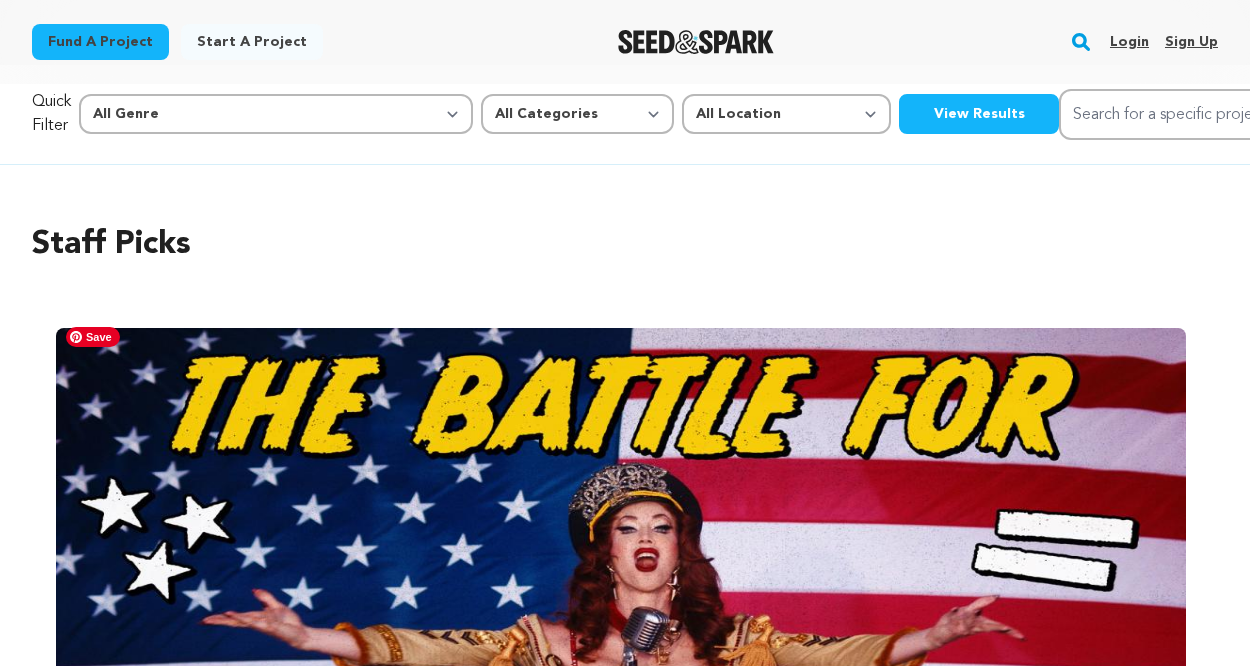 scroll, scrollTop: 0, scrollLeft: 0, axis: both 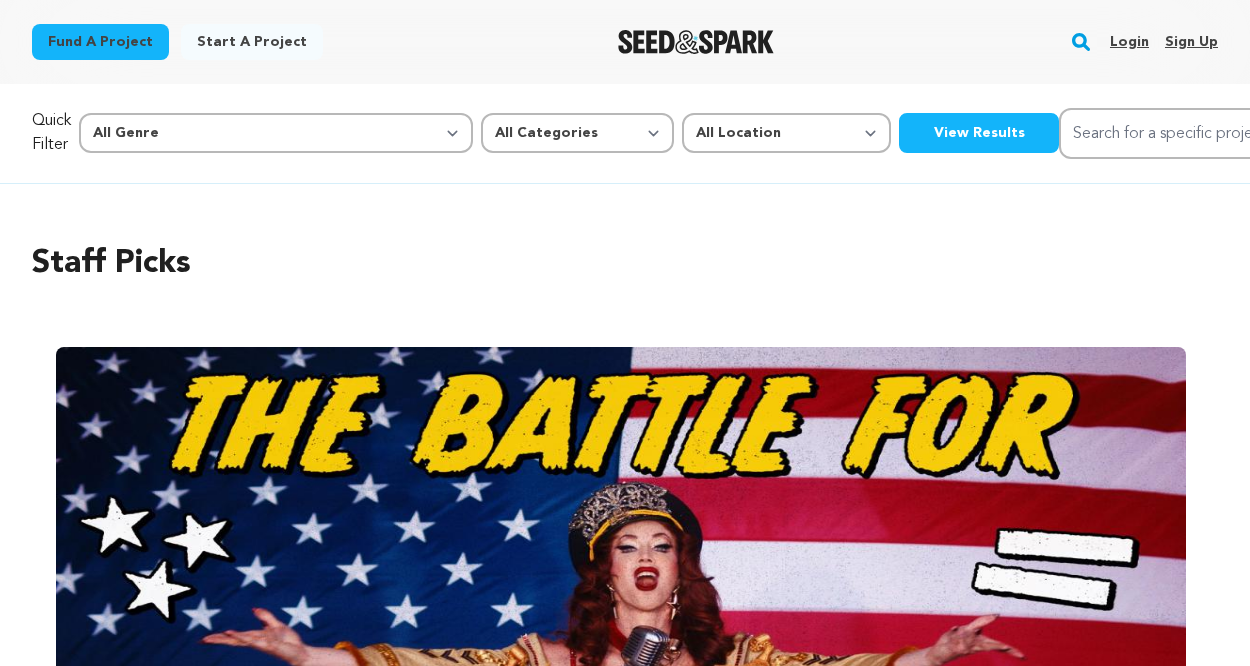 click on "Start a project" at bounding box center [252, 42] 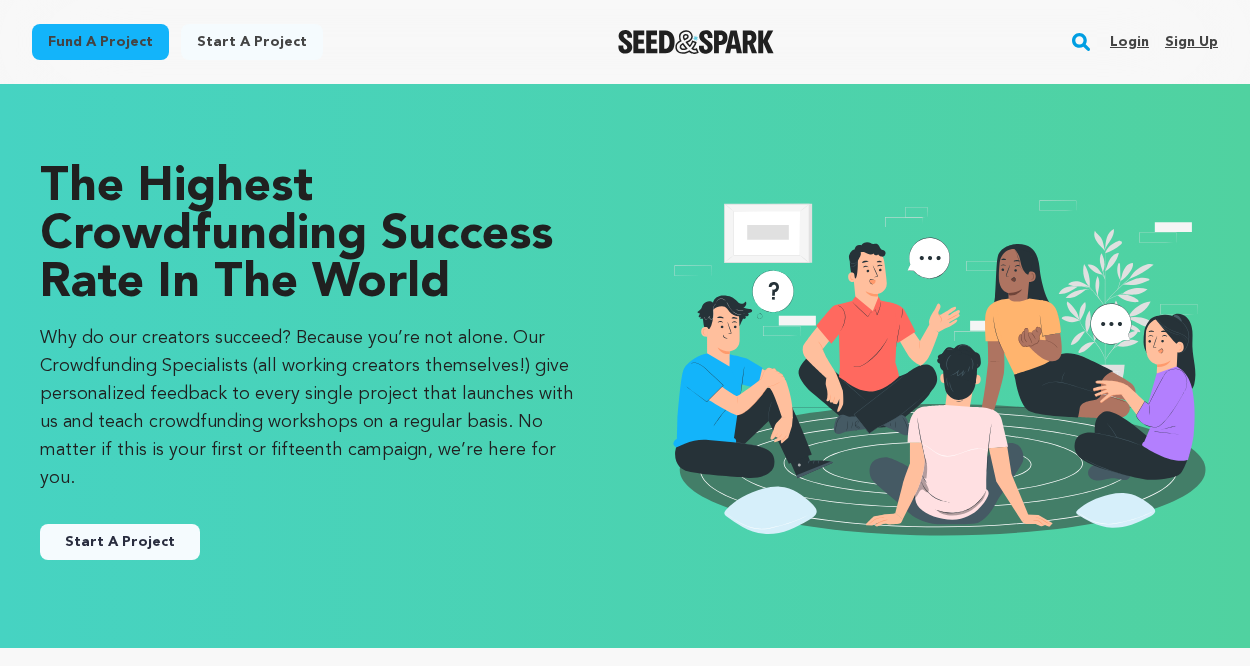 scroll, scrollTop: 0, scrollLeft: 0, axis: both 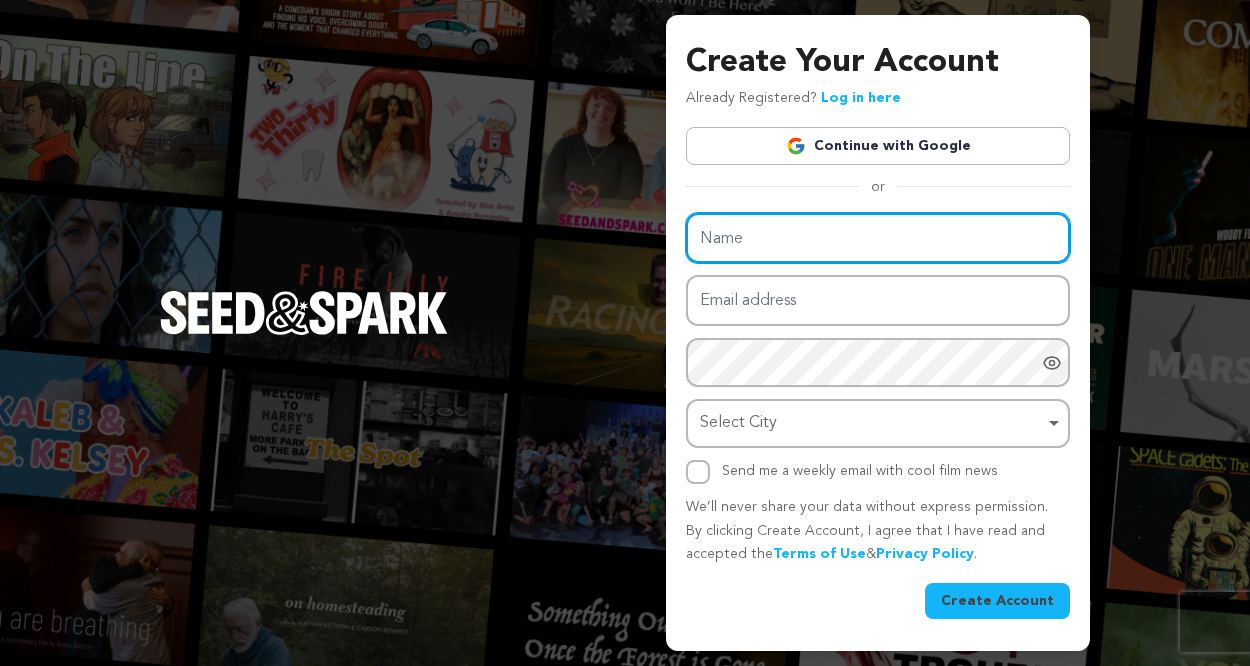 click on "Name" at bounding box center [878, 238] 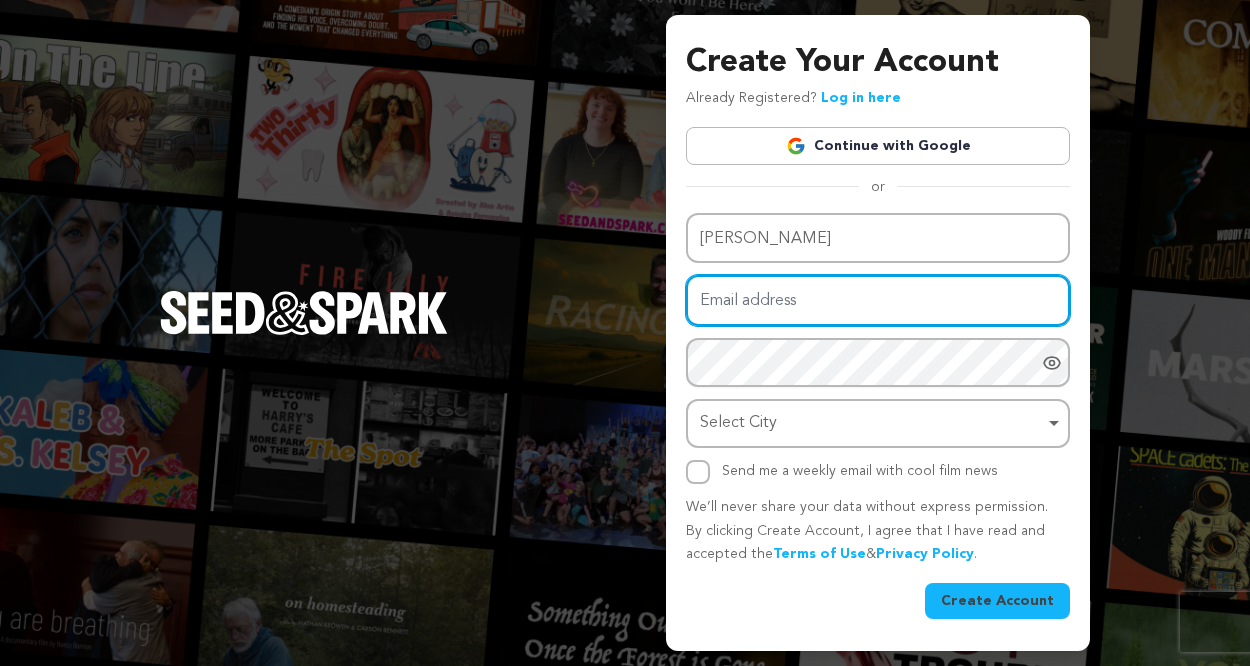 click on "Email address" at bounding box center [878, 300] 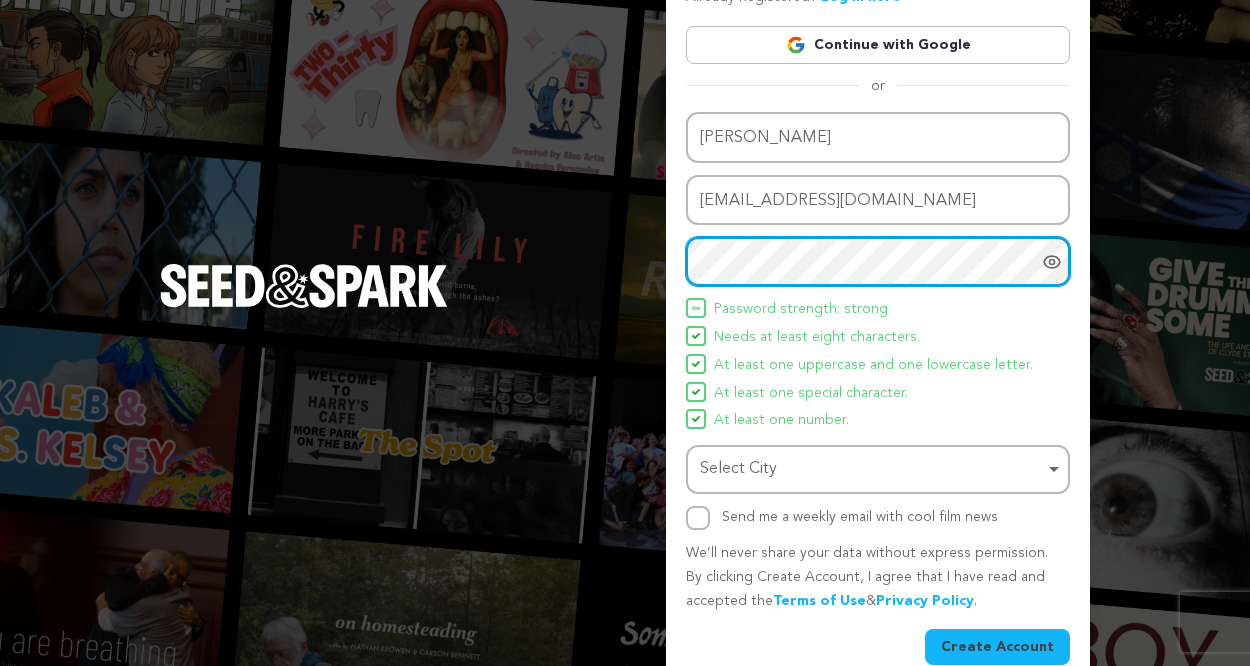 scroll, scrollTop: 117, scrollLeft: 0, axis: vertical 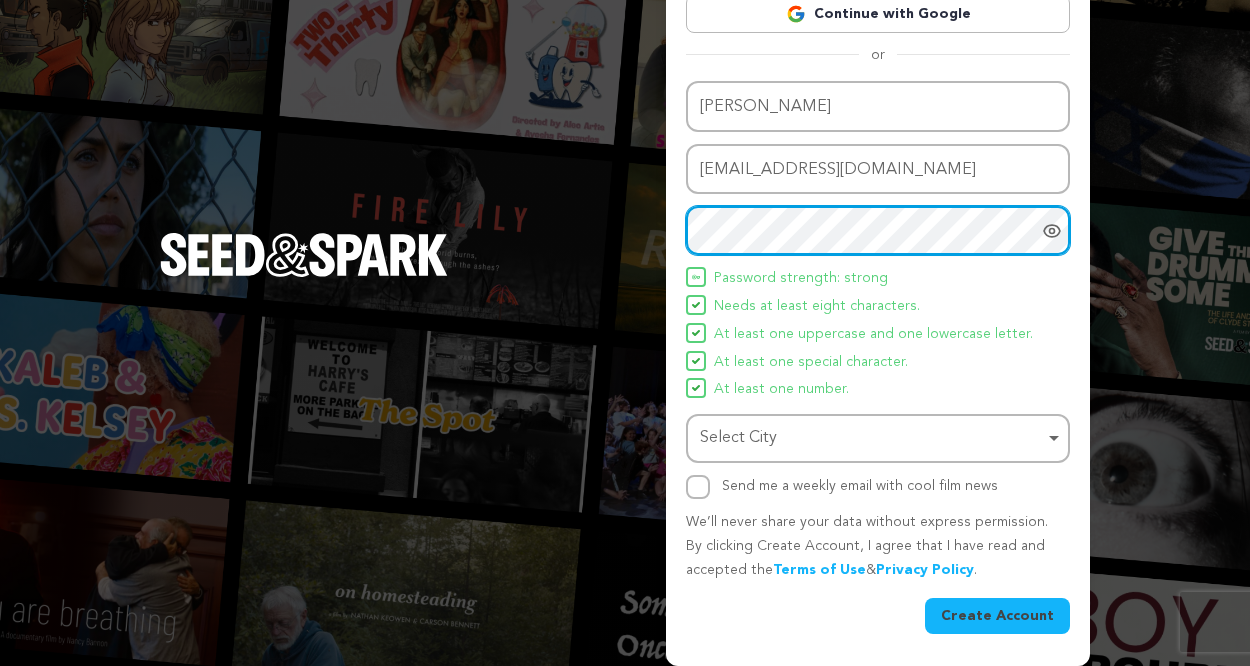 click on "Select City  Select City Remove item" at bounding box center (878, 438) 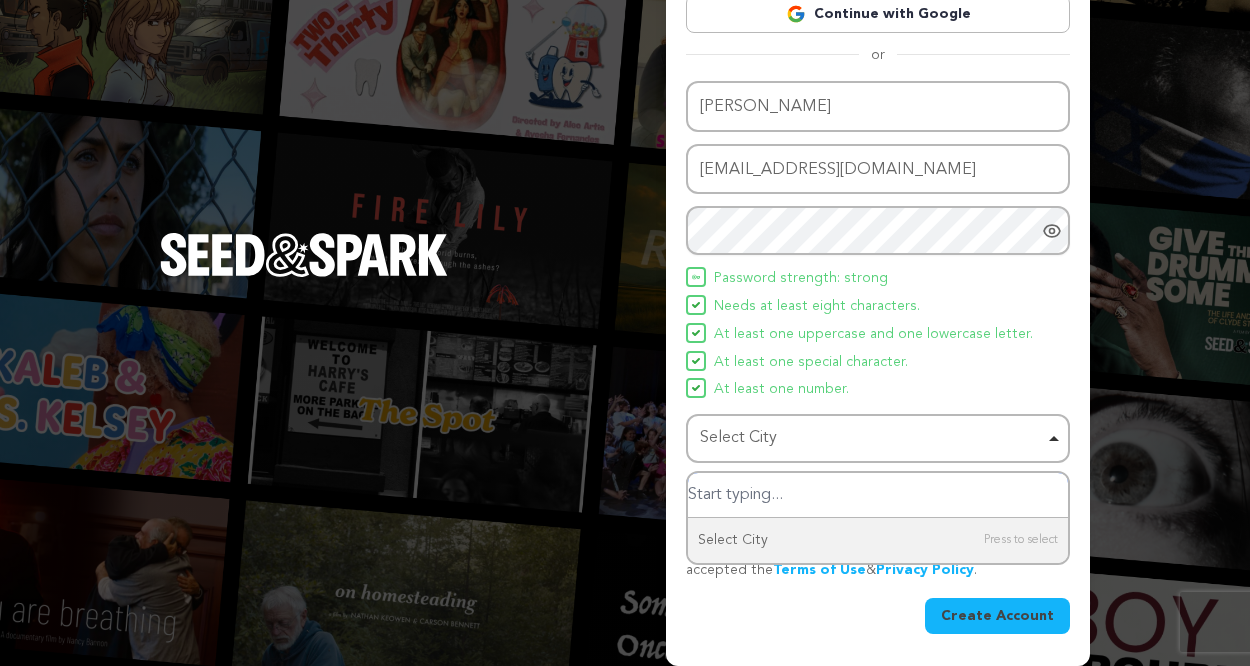 click at bounding box center (878, 495) 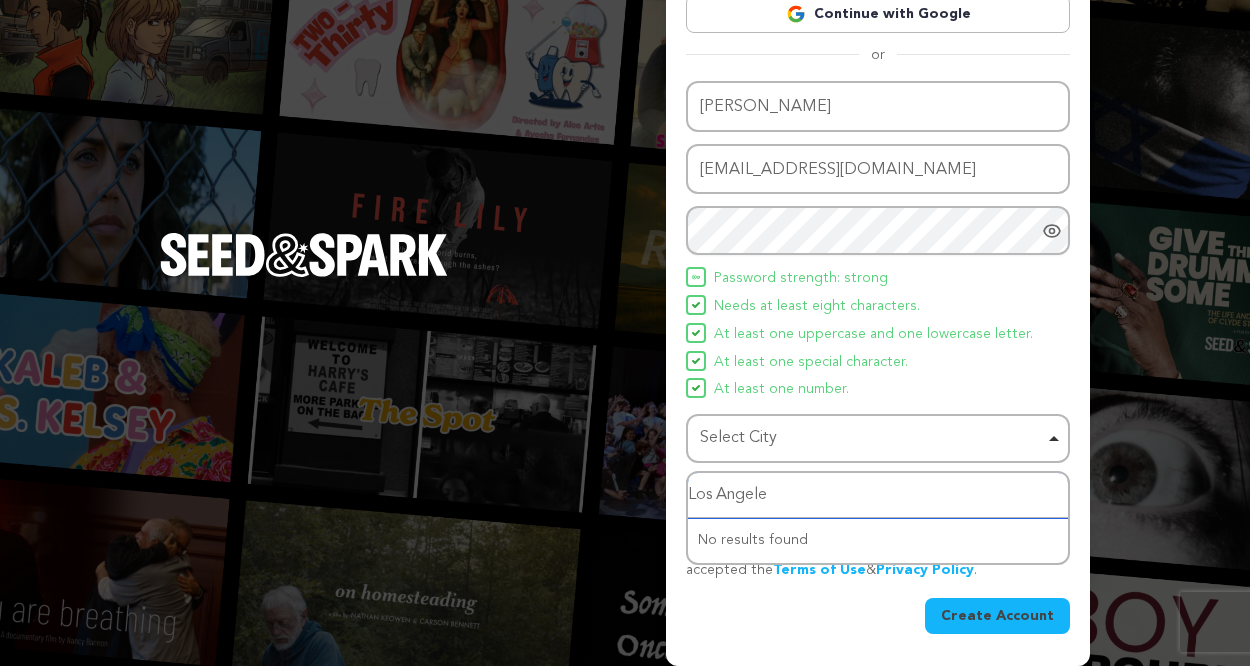 type on "Los Angeles" 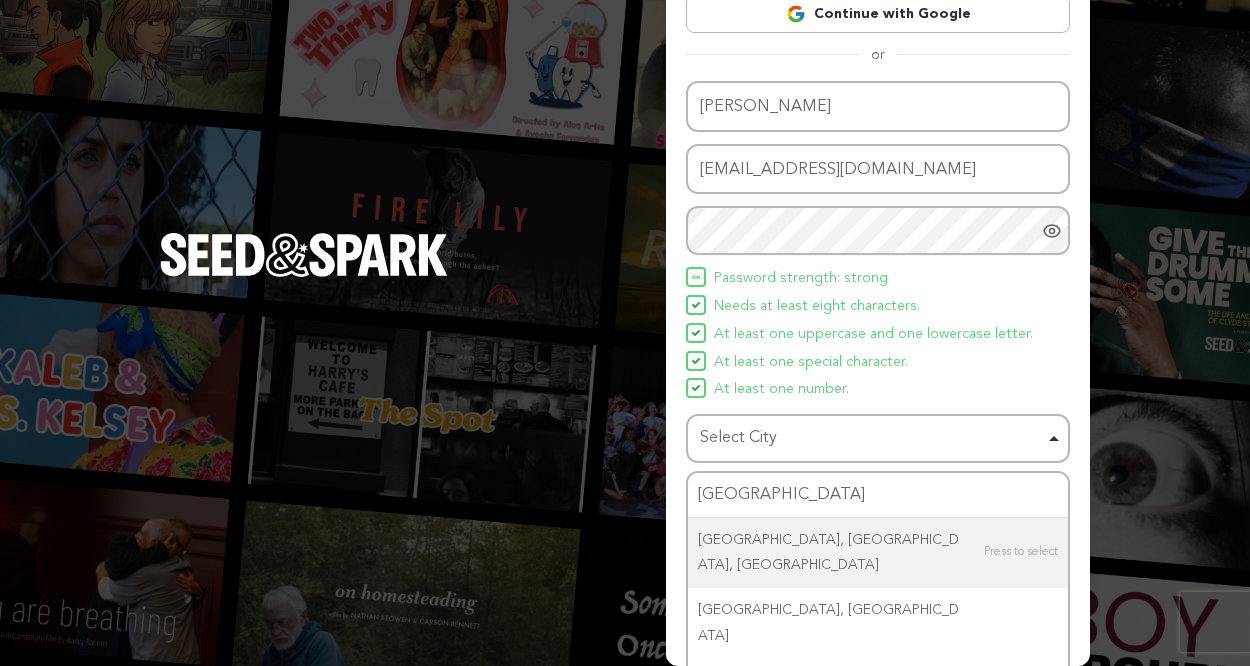type 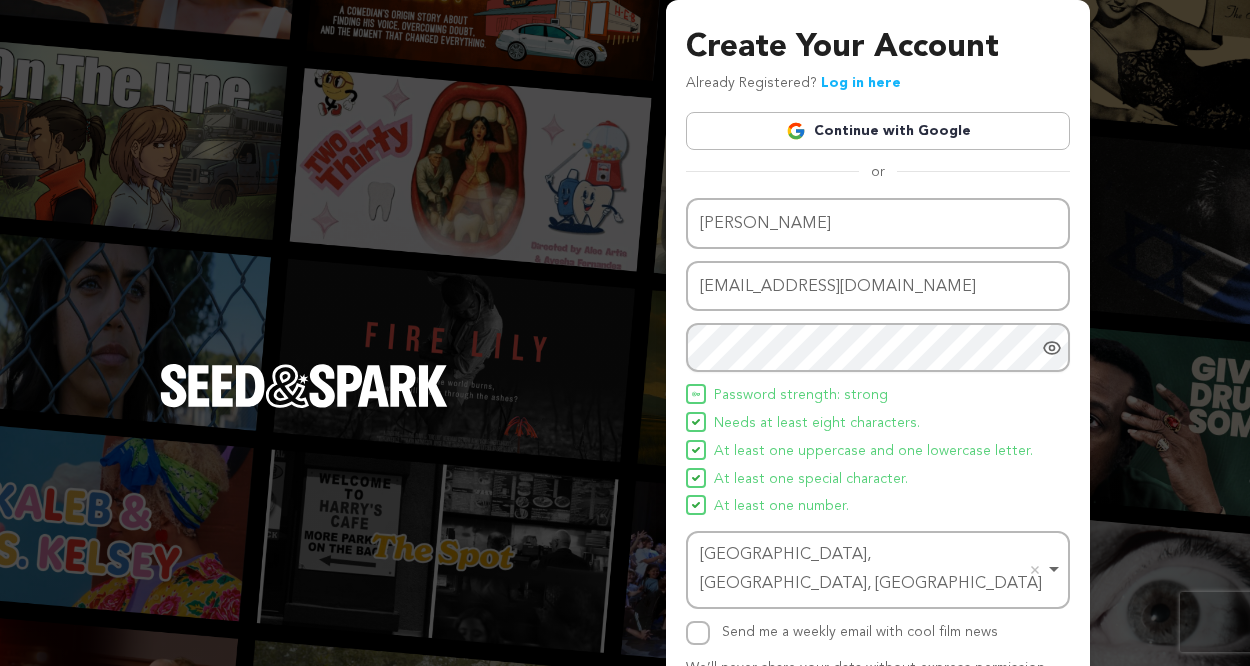 scroll, scrollTop: 117, scrollLeft: 0, axis: vertical 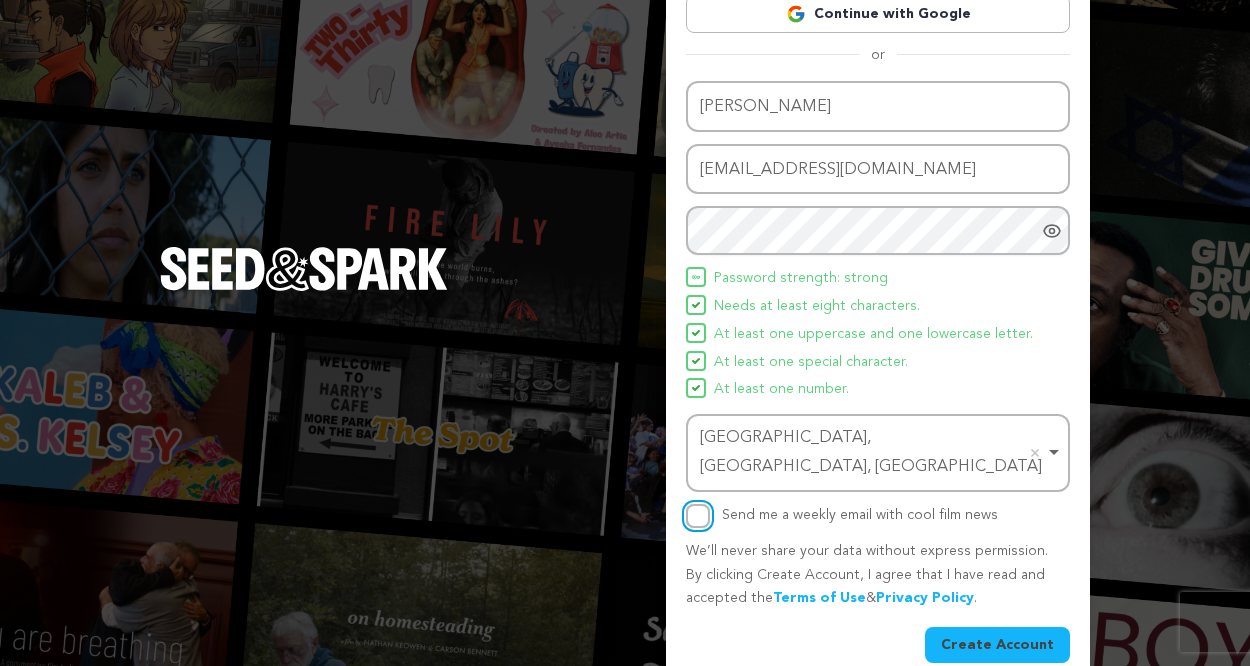 click on "Send me a weekly email with cool film news" at bounding box center (698, 516) 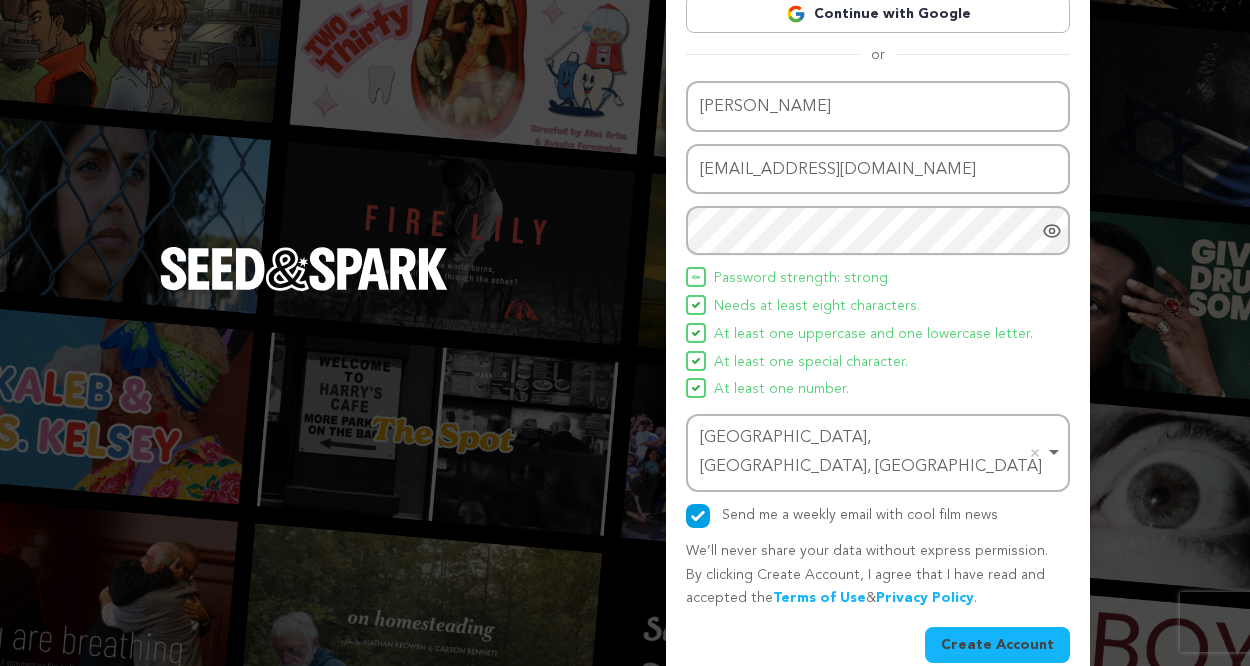click on "Create Account" at bounding box center [997, 645] 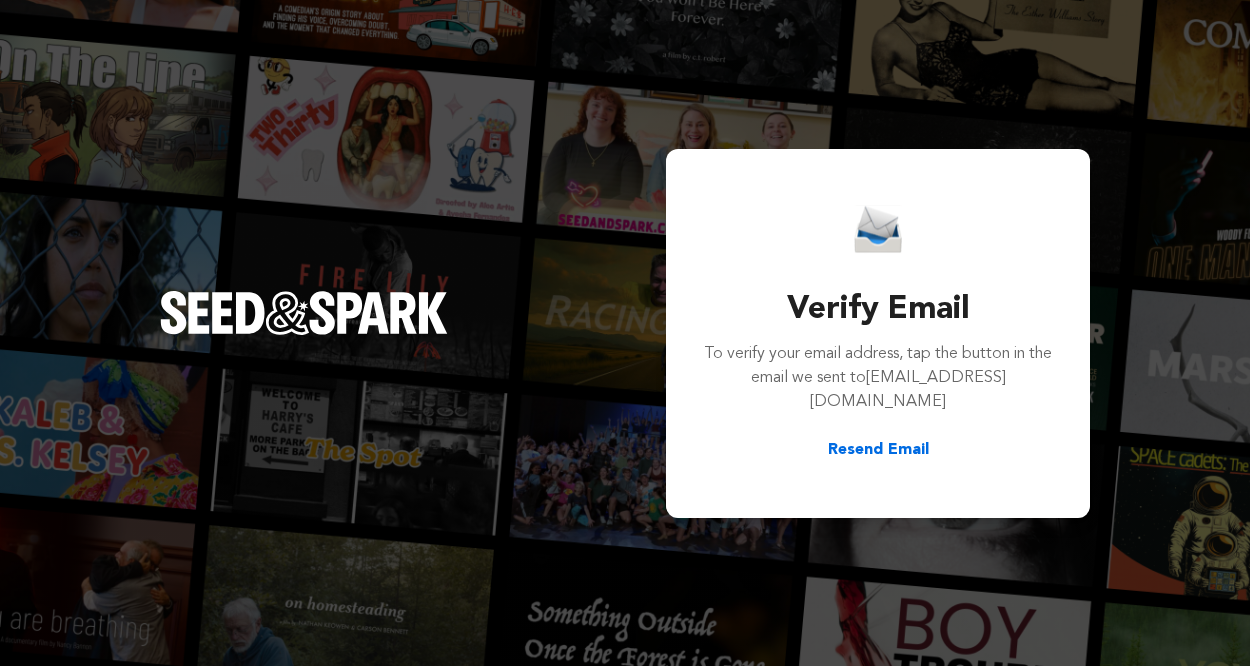 scroll, scrollTop: 0, scrollLeft: 0, axis: both 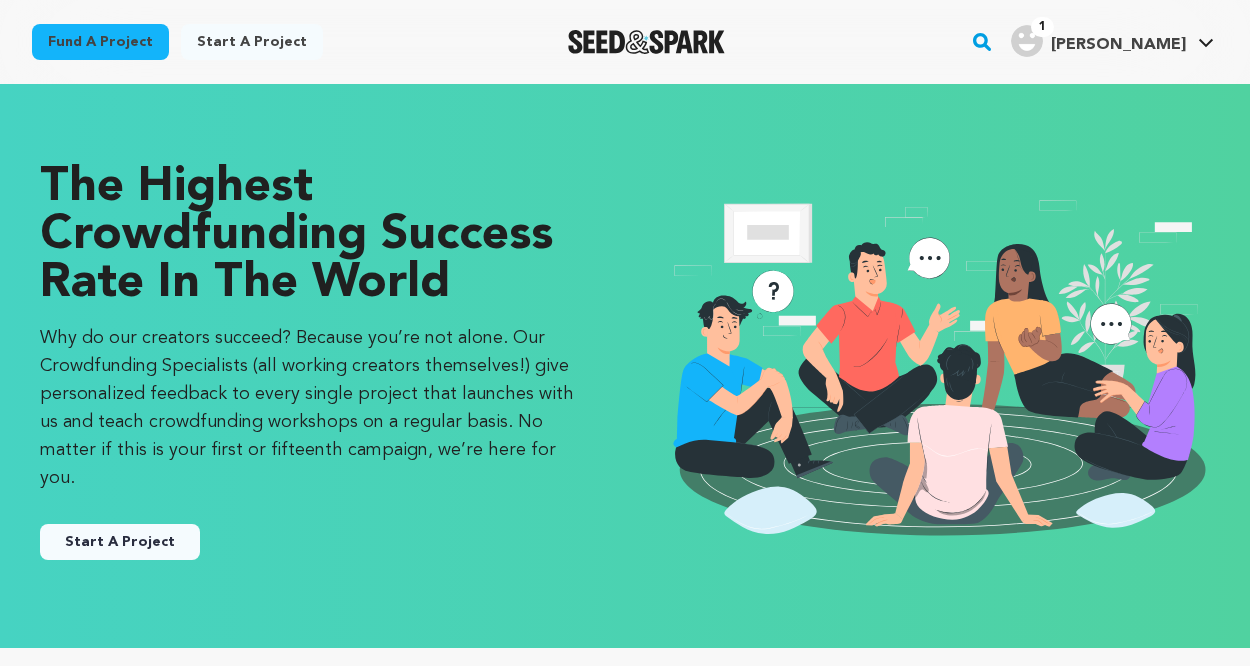 click on "Start A Project" at bounding box center [120, 542] 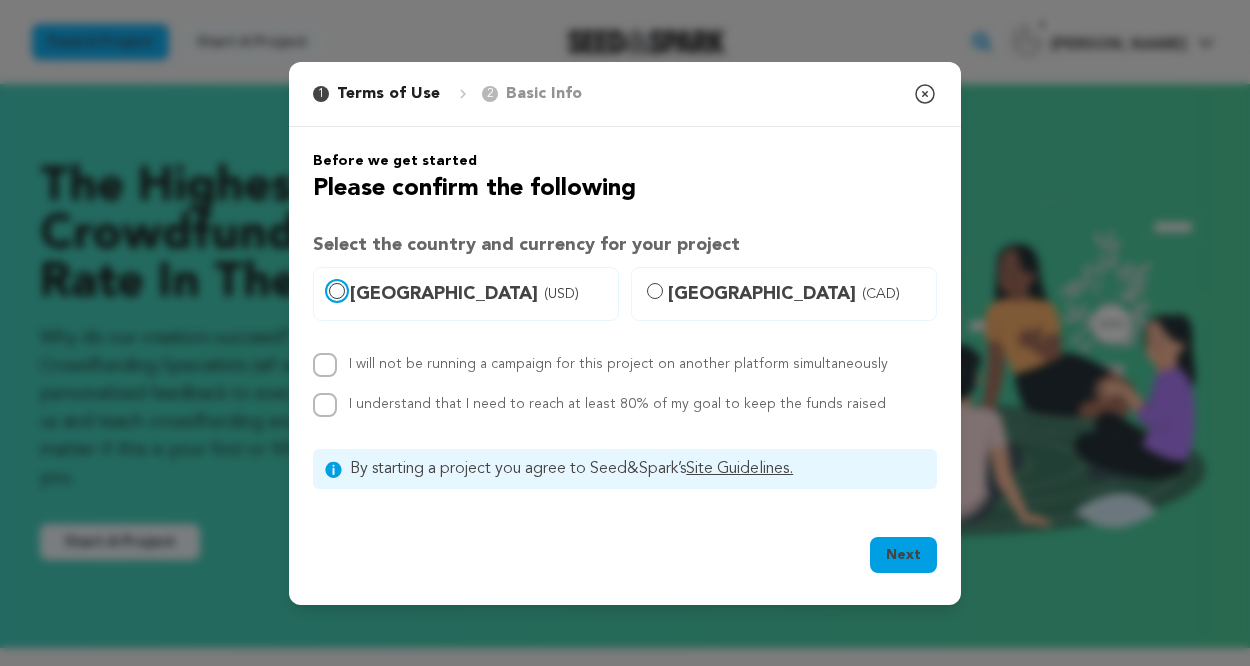 click on "United States
(USD)" at bounding box center [337, 291] 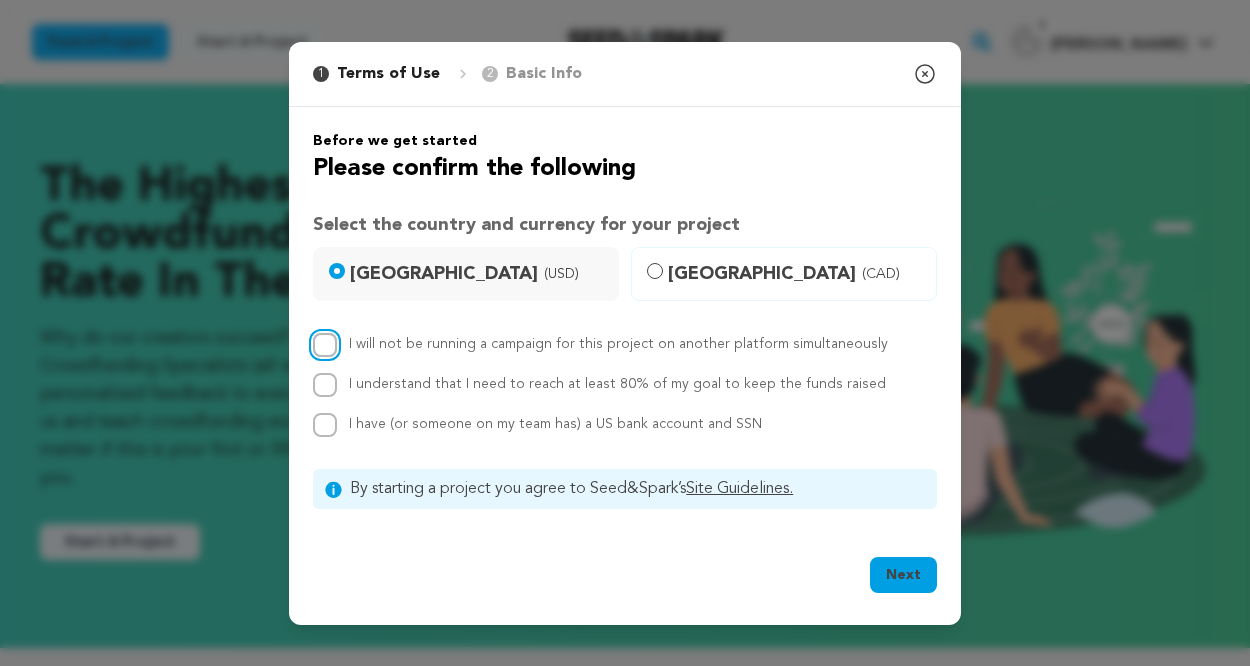 click on "I will not be running a campaign for this project on another platform
simultaneously" at bounding box center [325, 345] 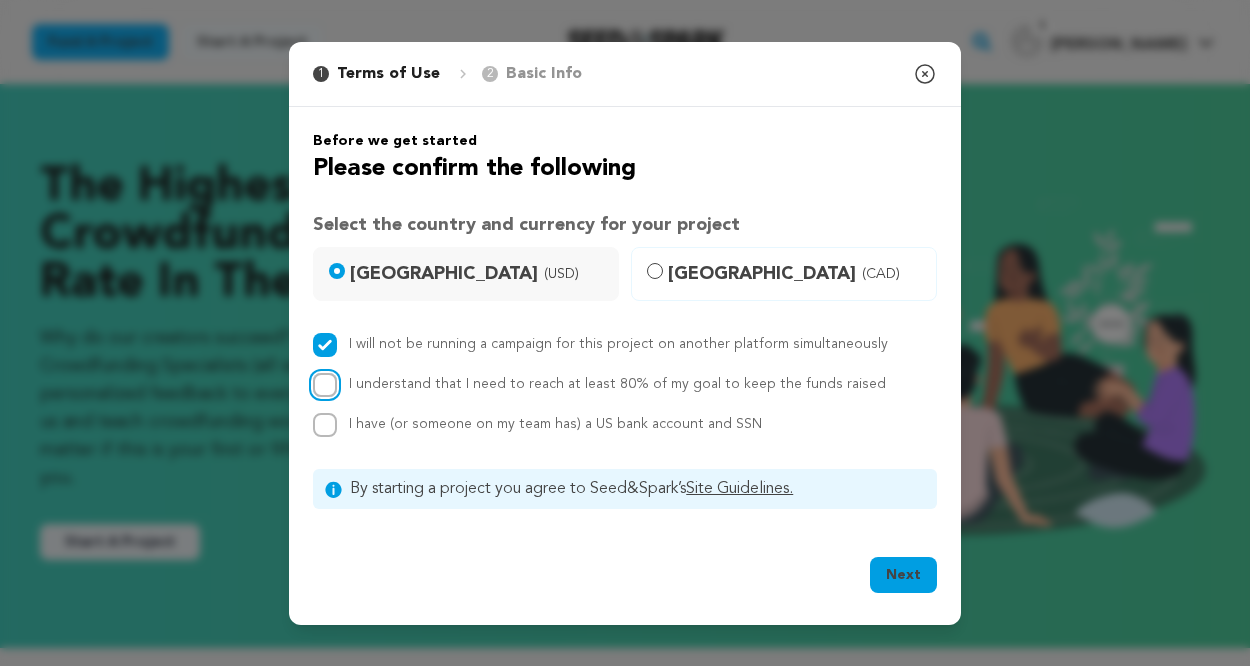 click on "I understand that I need to reach at least 80% of my goal to keep the
funds raised" at bounding box center (325, 385) 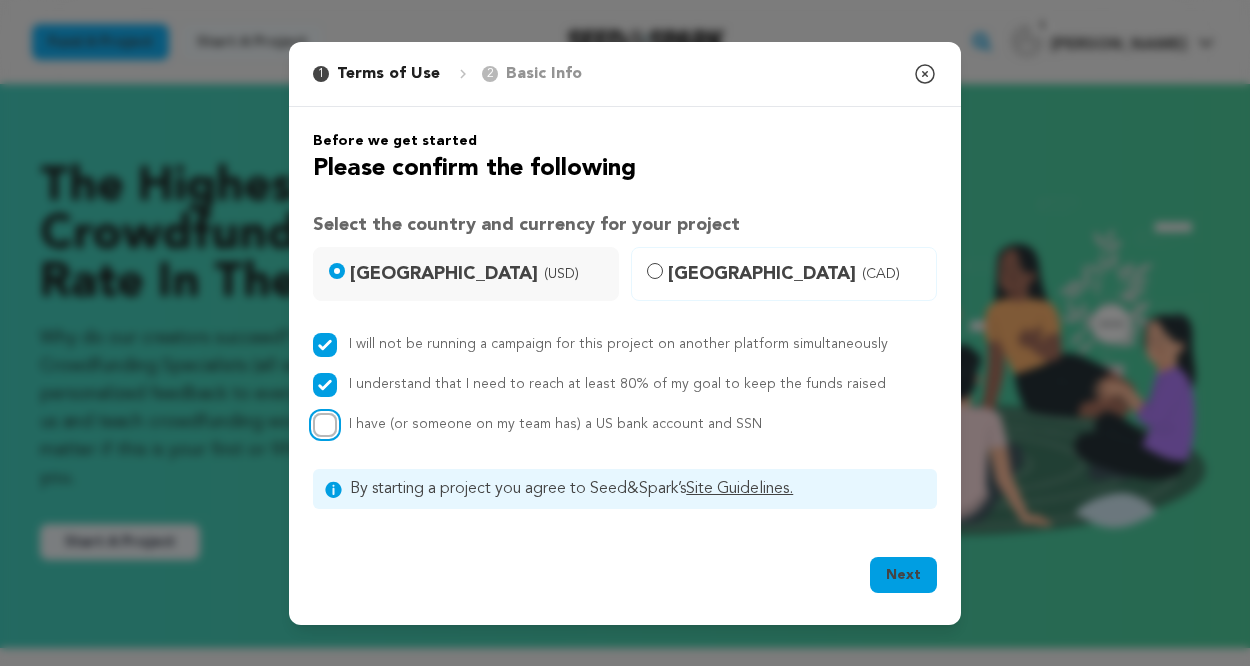 click on "I have (or someone on my team has) a US bank account and SSN" at bounding box center (325, 425) 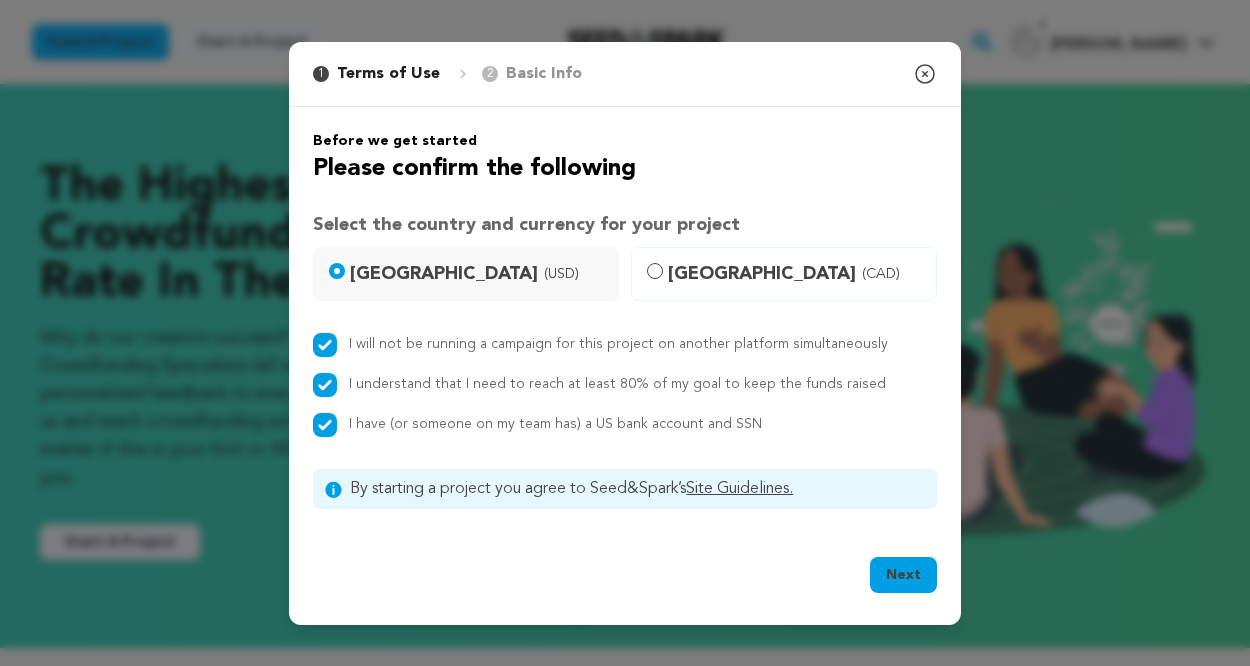 click on "Next" at bounding box center (903, 575) 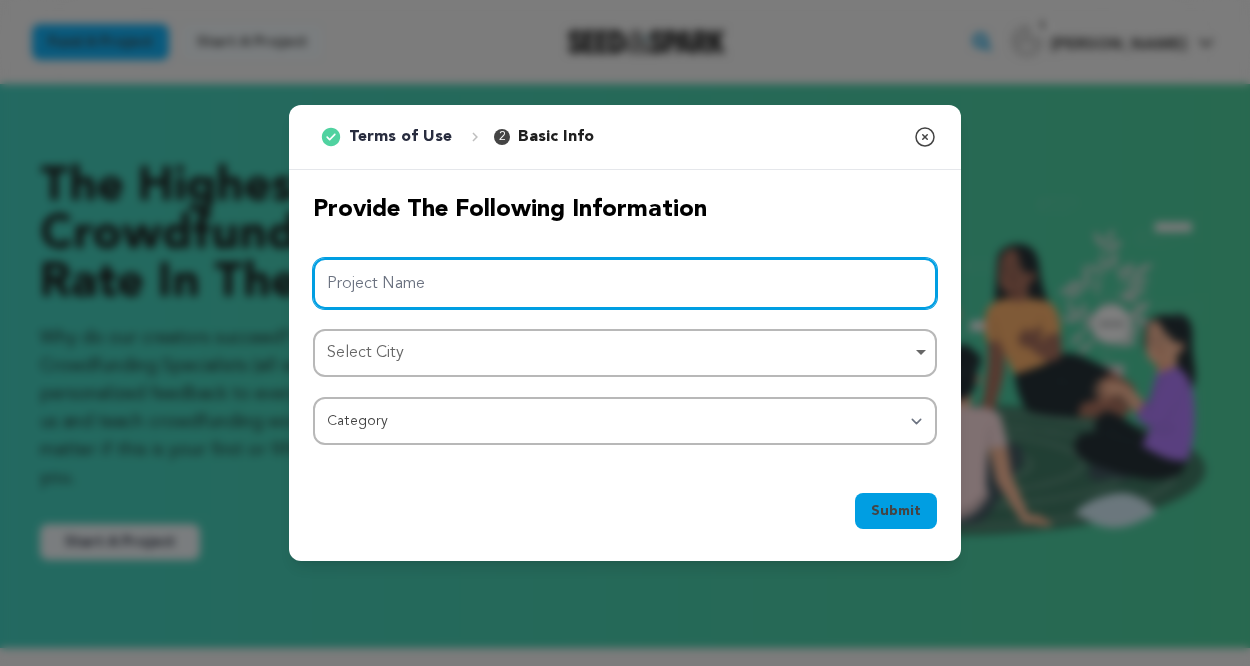 click on "Project Name" at bounding box center (625, 283) 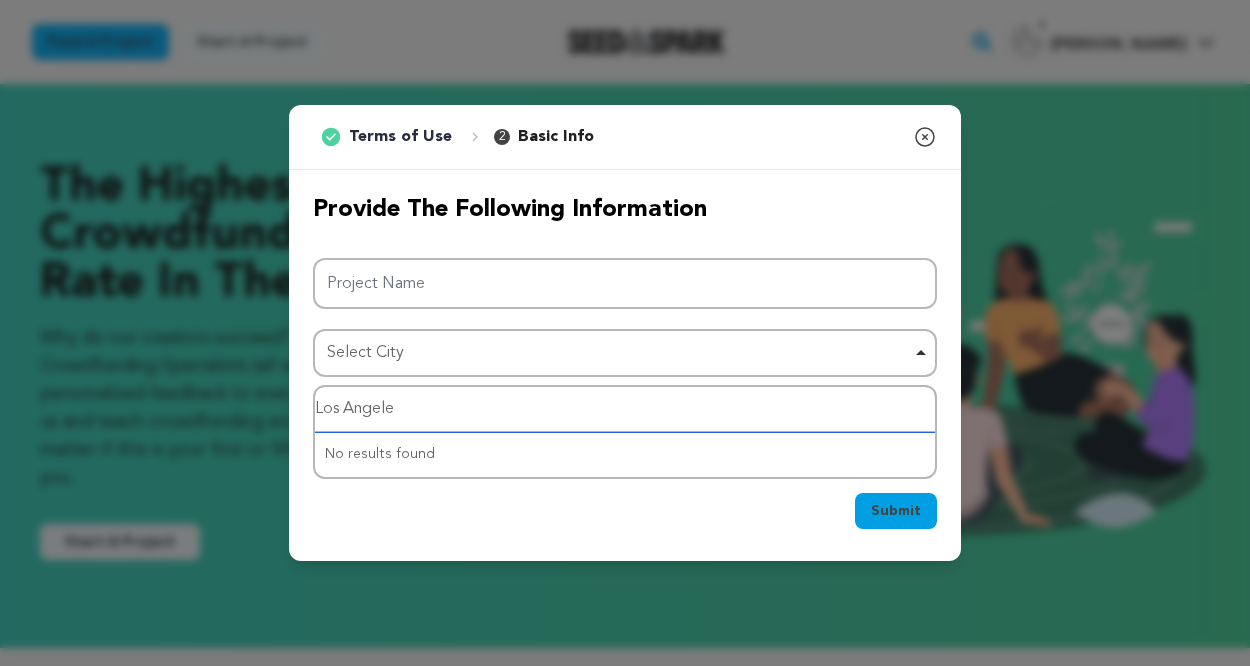 type on "Los Angeles" 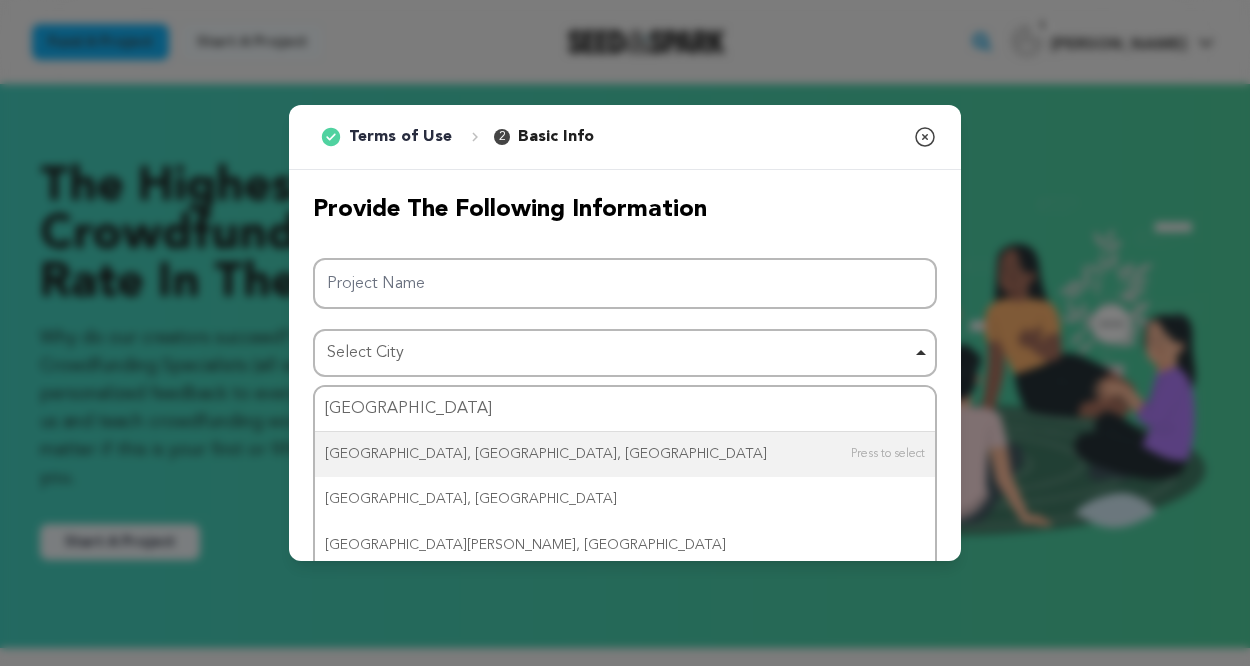 type 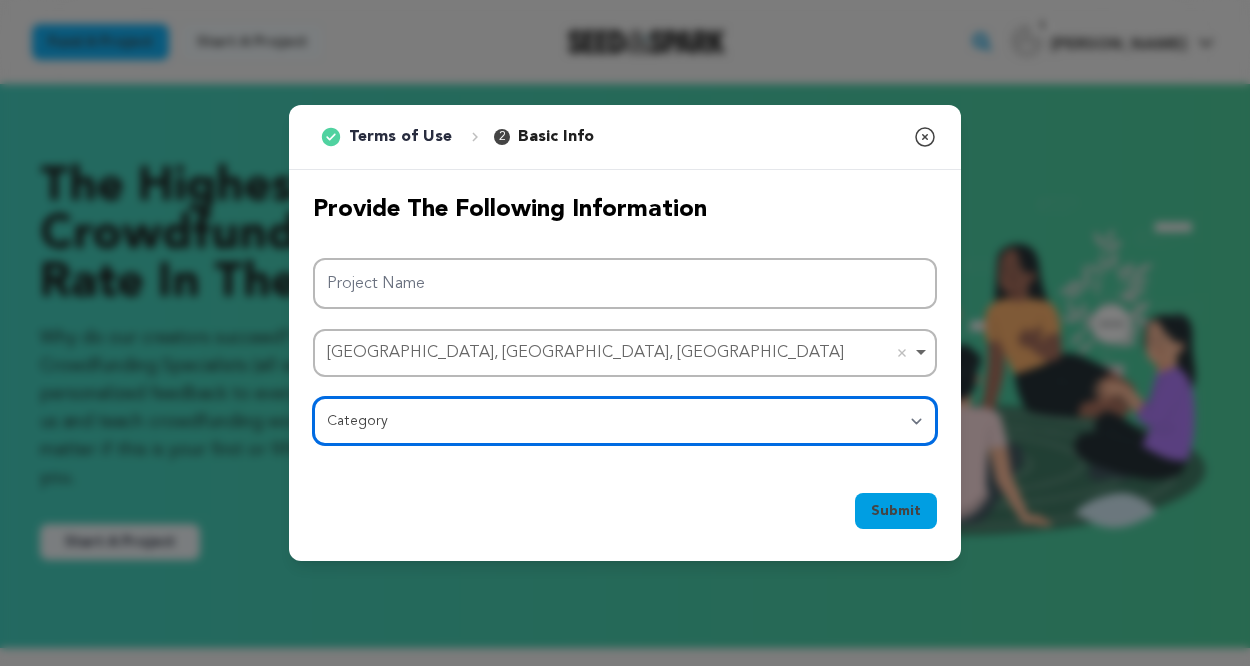click on "Category
Film Feature
Film Short
Series
Film Festival
Company
Music Video
VR Experience
Comics
Artist Residency
Art & Photography
Collective
Dance
Games
Music
Radio & Podcasts
Orgs & Companies
Writing & Publishing
Venue & Spaces
Theatre" at bounding box center (625, 421) 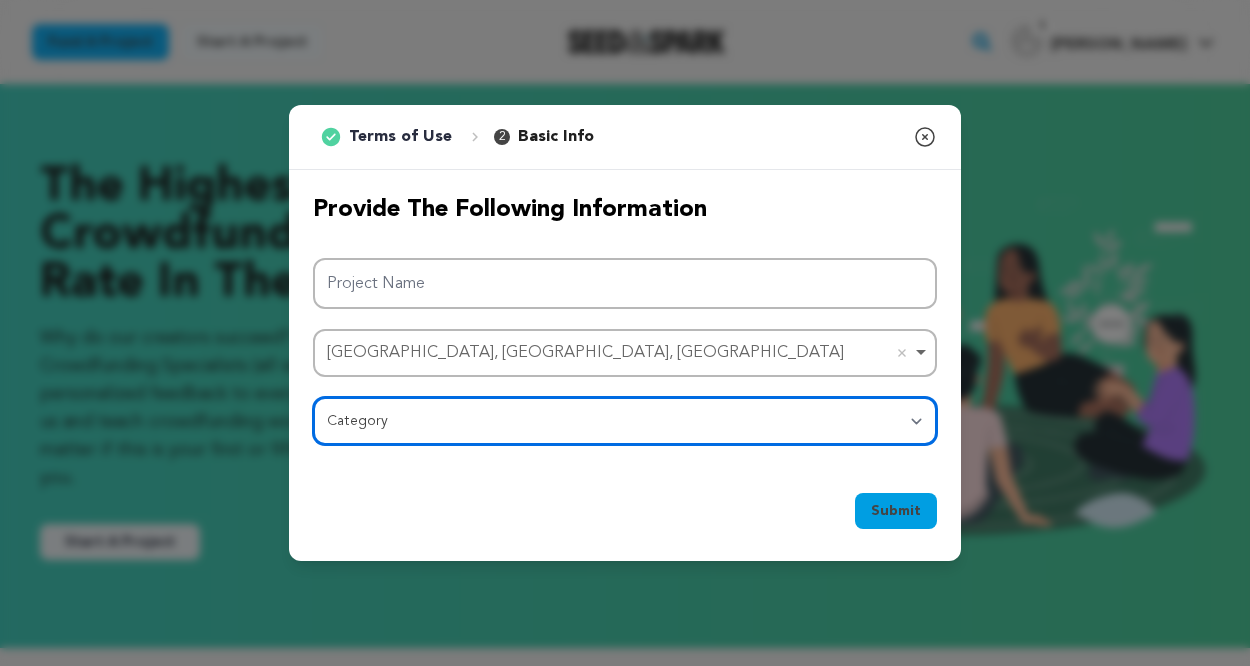 select on "383" 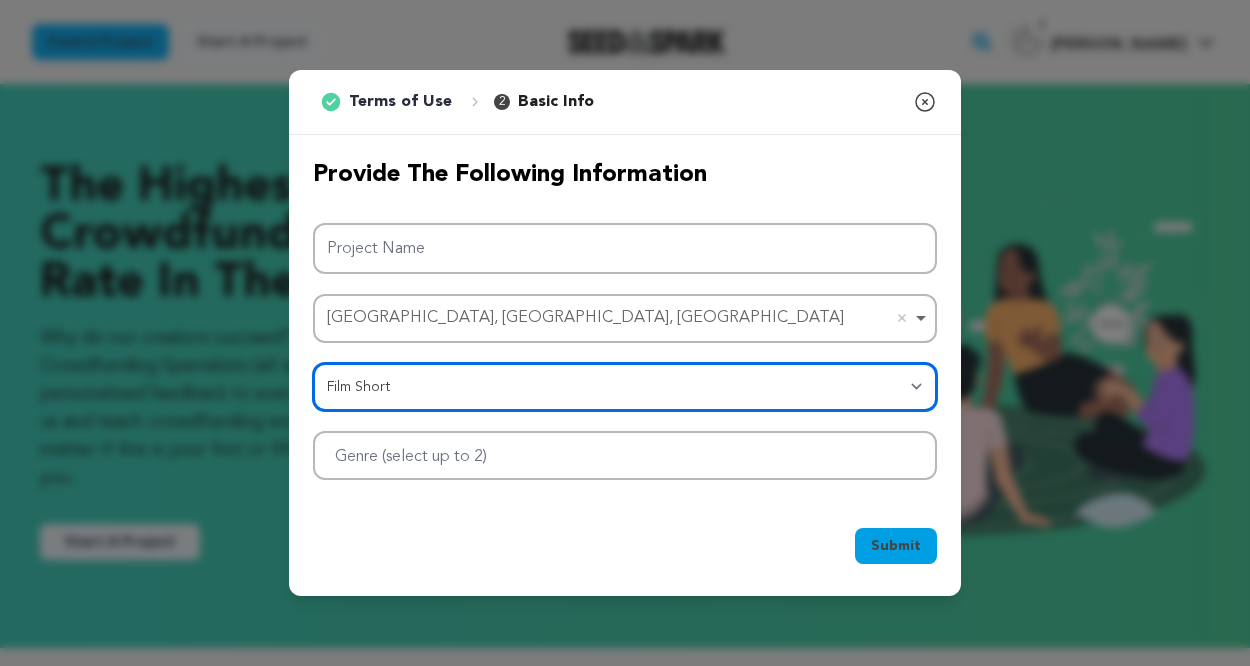 click at bounding box center (625, 455) 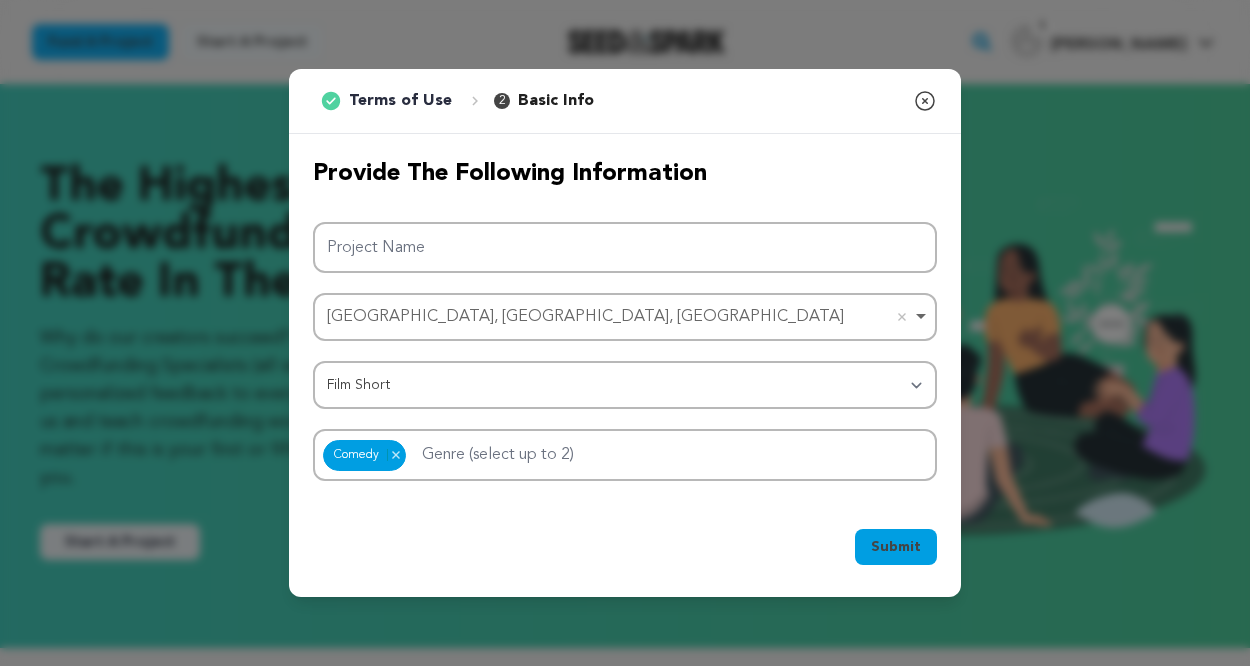 click on "Submit
Ok, Got it" at bounding box center [625, 551] 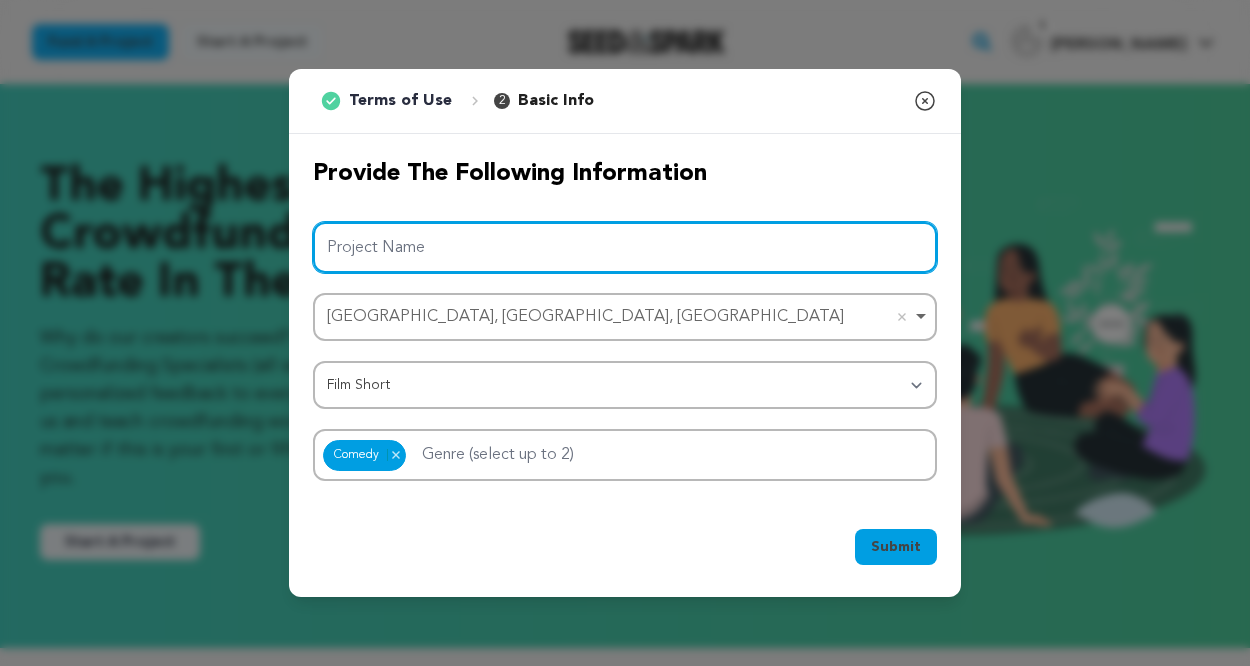 click on "Project Name" at bounding box center (625, 247) 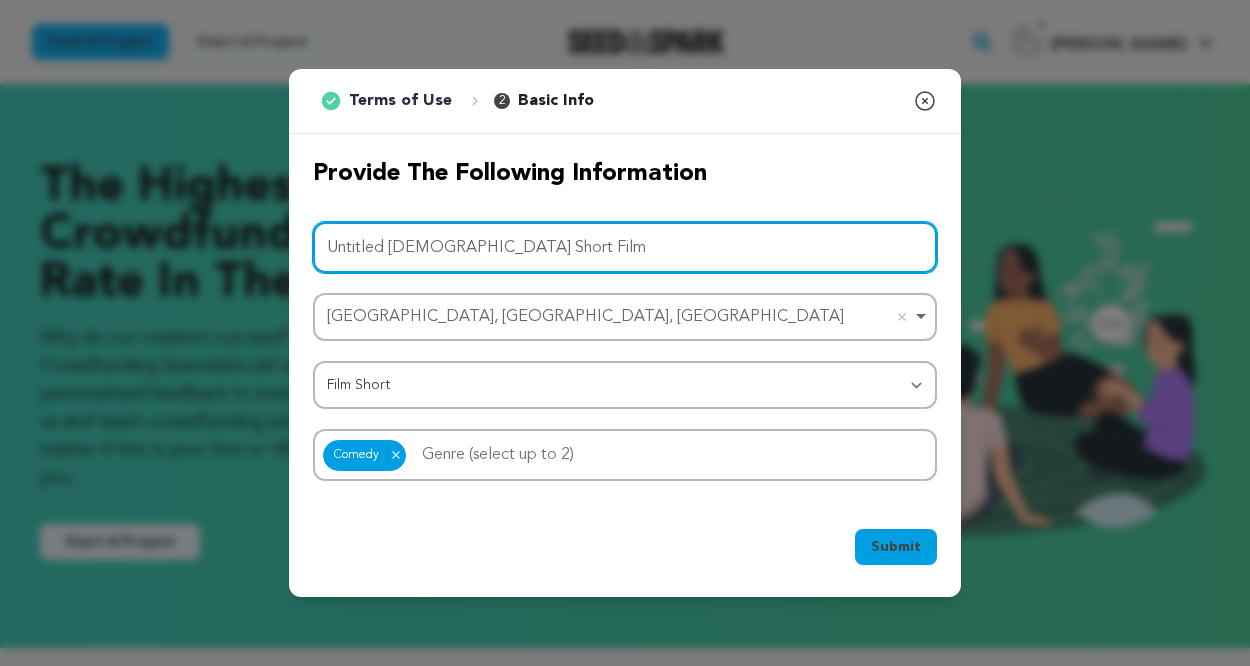 type on "Untitled [DEMOGRAPHIC_DATA] Short Film" 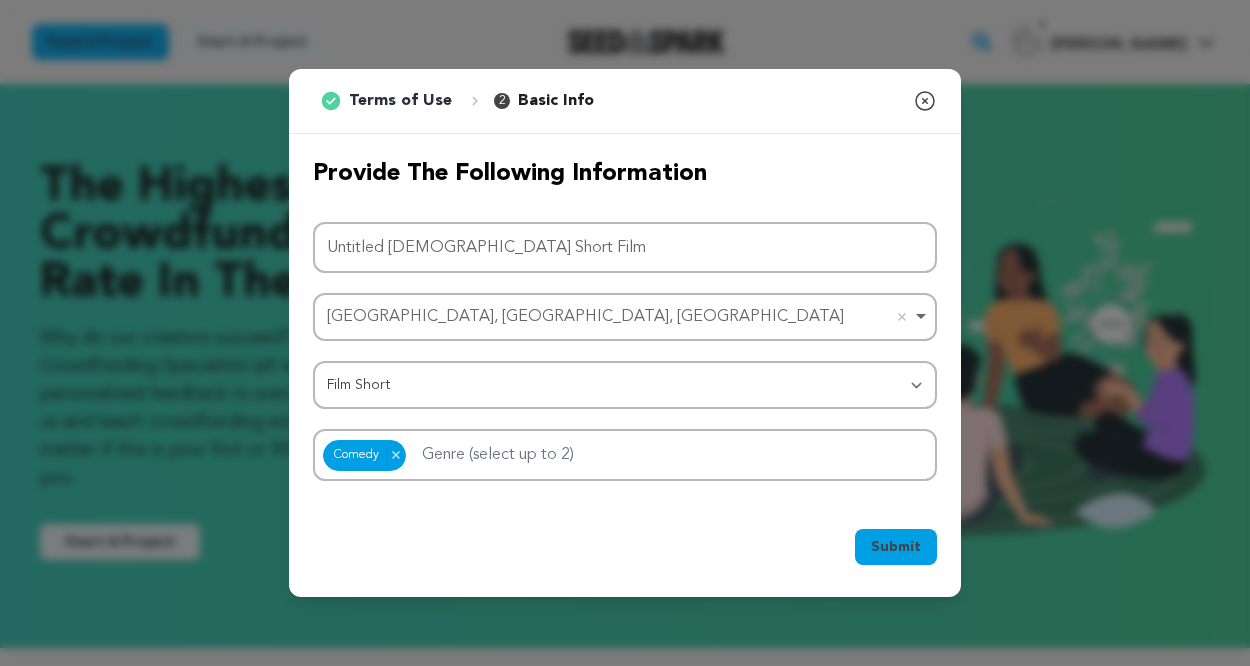 click on "Provide the following information
Project Name
Untitled Queer Short Film
Los Angeles, CA, USA Los Angeles, CA, USA Remove item  Select City Los Angeles, CA, USA Los Ángeles, Chile Los Ángeles de San Rafael, Spain Los Ángeles, Qro., Mexico Los Ángeles Tetela, Puebla, Mexico
Category
Film Feature
Film Short
Series
Film Festival
Company
Music Video
VR Experience
Comics
Artist Residency
Art & Photography
Collective
Dance Games Music" at bounding box center [625, 319] 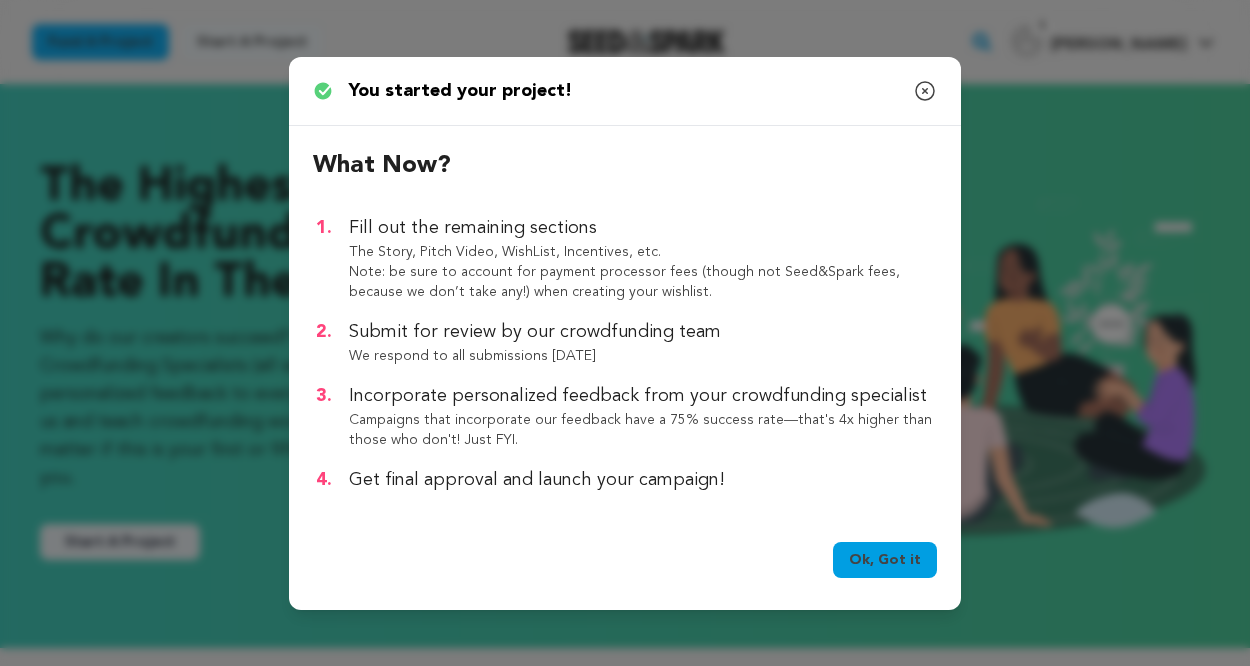 click on "Ok, Got it" at bounding box center (885, 560) 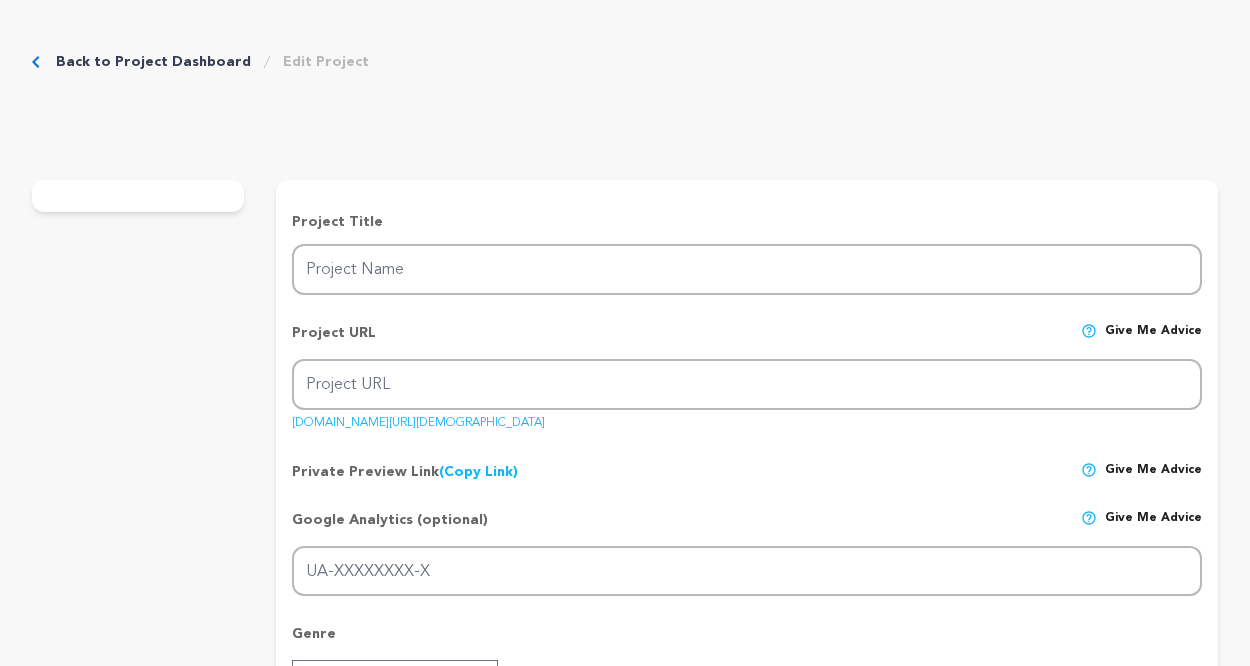 scroll, scrollTop: 0, scrollLeft: 0, axis: both 